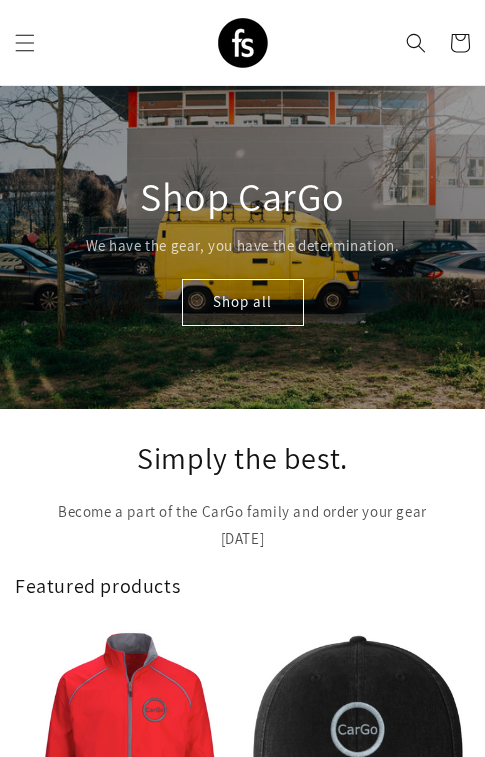 scroll, scrollTop: 0, scrollLeft: 0, axis: both 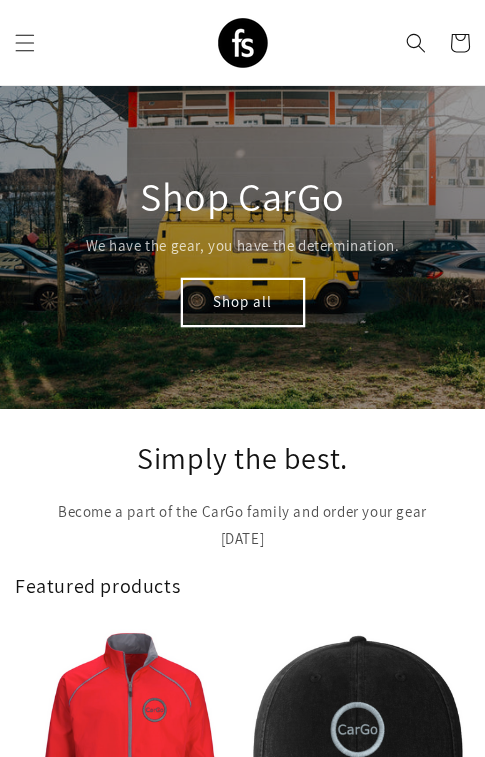 click on "Shop all" at bounding box center [243, 302] 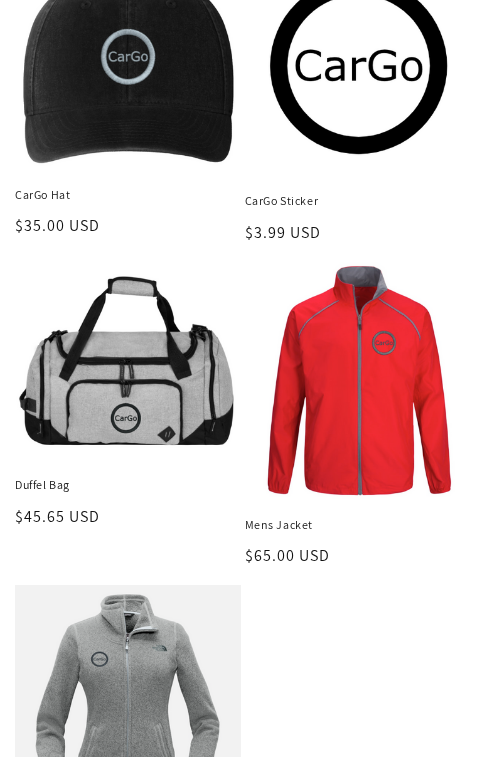 scroll, scrollTop: 344, scrollLeft: 0, axis: vertical 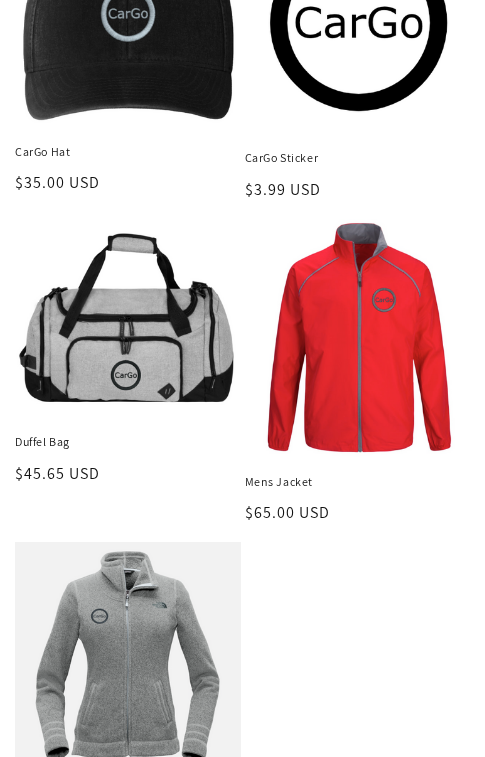 click on "Duffel Bag" at bounding box center (128, 442) 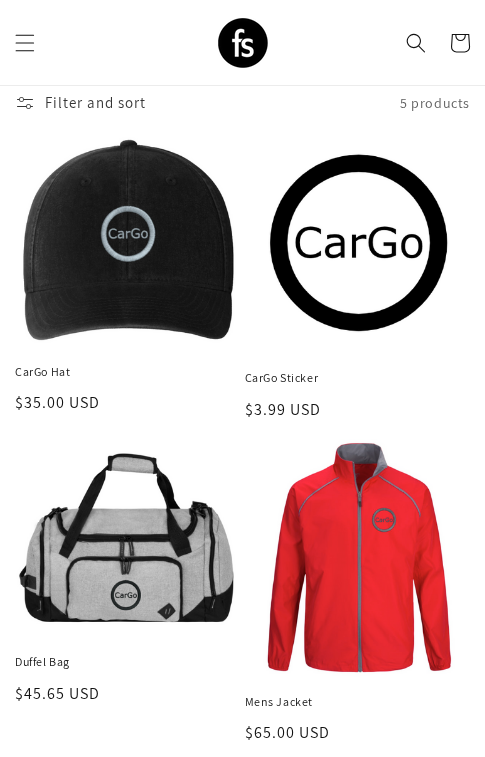 scroll, scrollTop: 29, scrollLeft: 0, axis: vertical 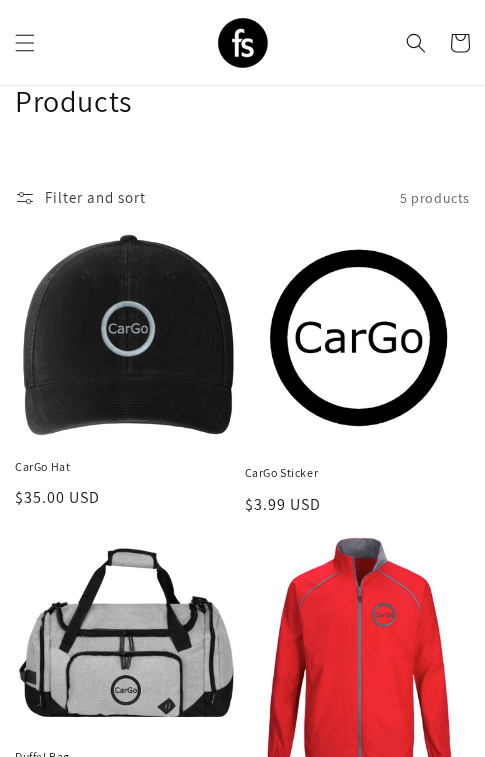 click on "CarGo Sticker" at bounding box center (358, 473) 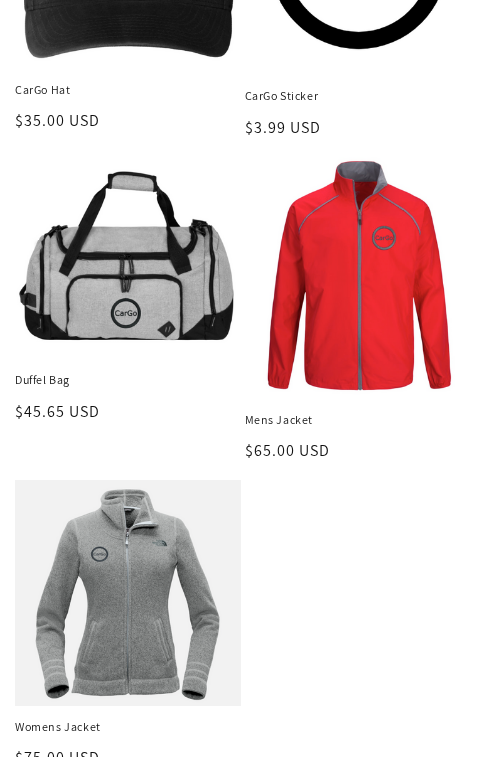 scroll, scrollTop: 659, scrollLeft: 0, axis: vertical 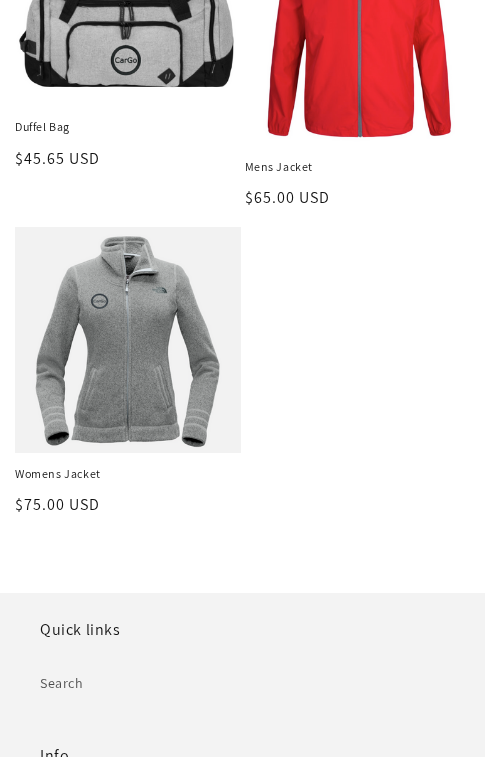 click on "Womens Jacket" at bounding box center [128, 474] 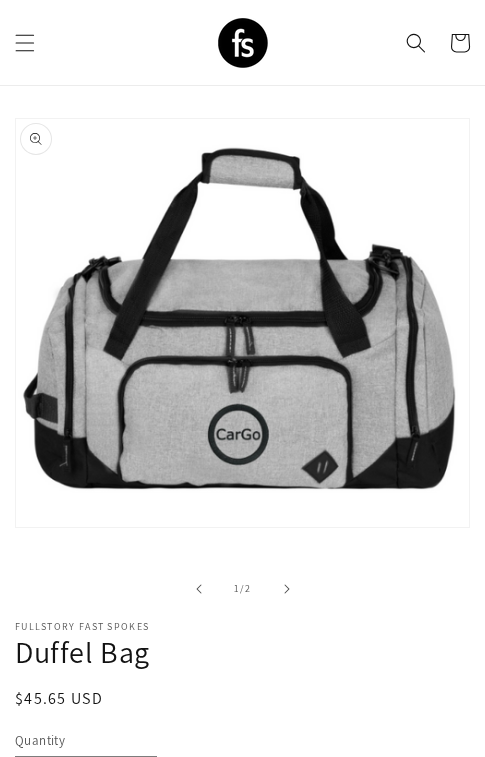 scroll, scrollTop: 118, scrollLeft: 0, axis: vertical 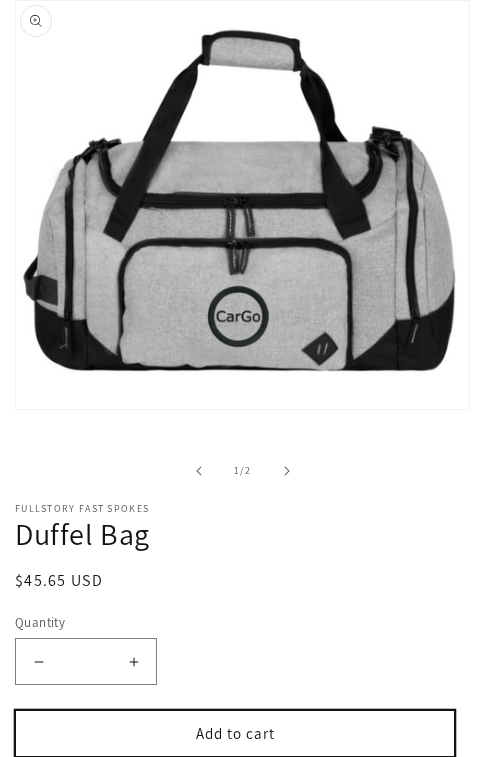 click on "Add to cart" at bounding box center [235, 733] 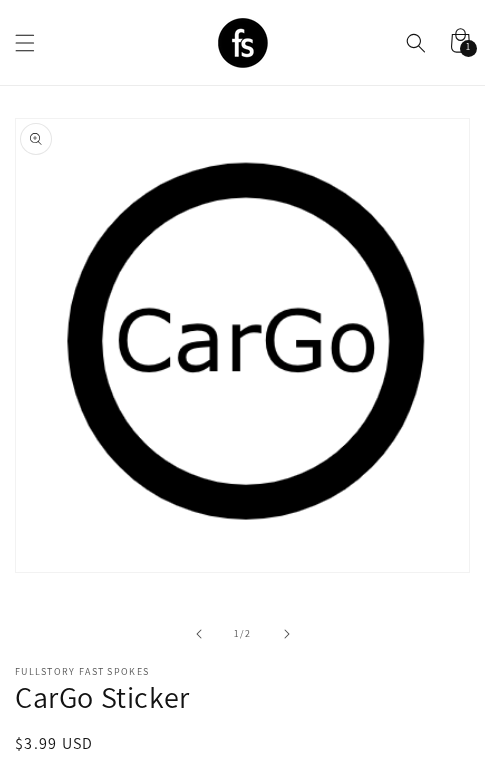 scroll, scrollTop: 0, scrollLeft: 0, axis: both 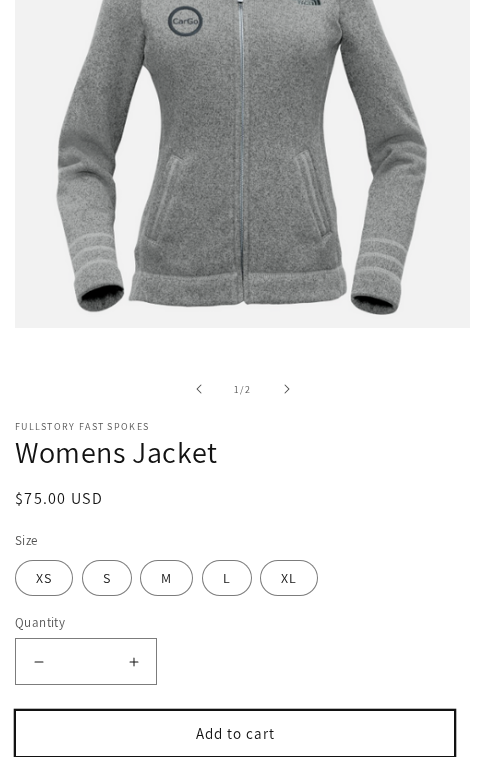 click on "Add to cart" at bounding box center [235, 733] 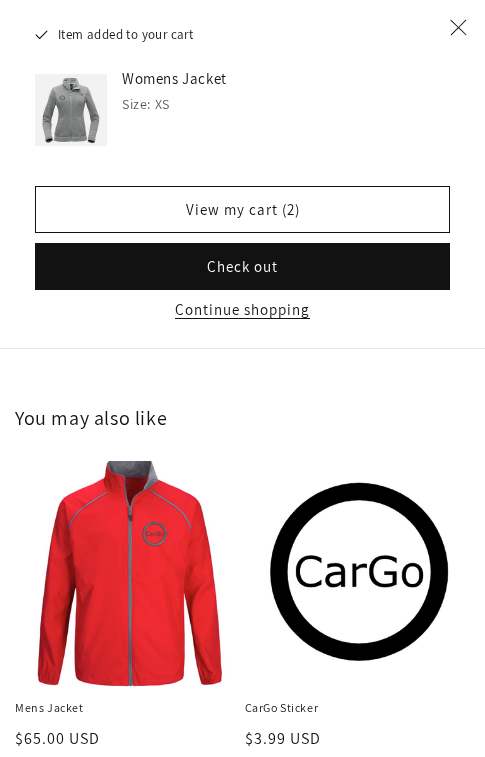 scroll, scrollTop: 2713, scrollLeft: 0, axis: vertical 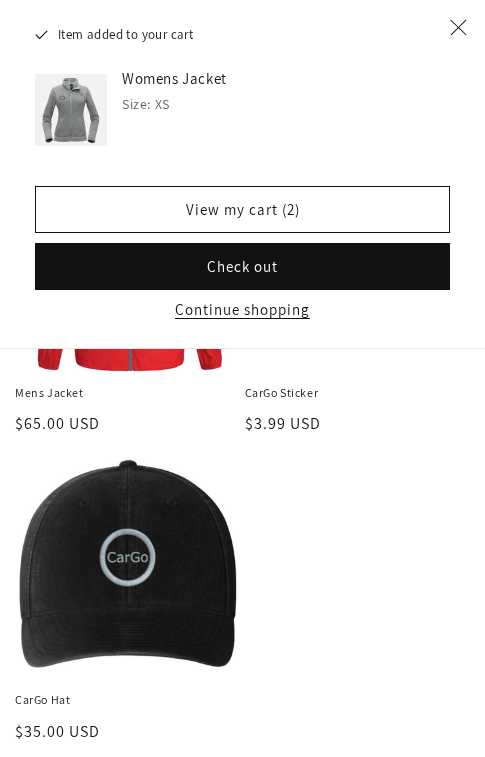 click on "CarGo Hat" at bounding box center [128, 700] 